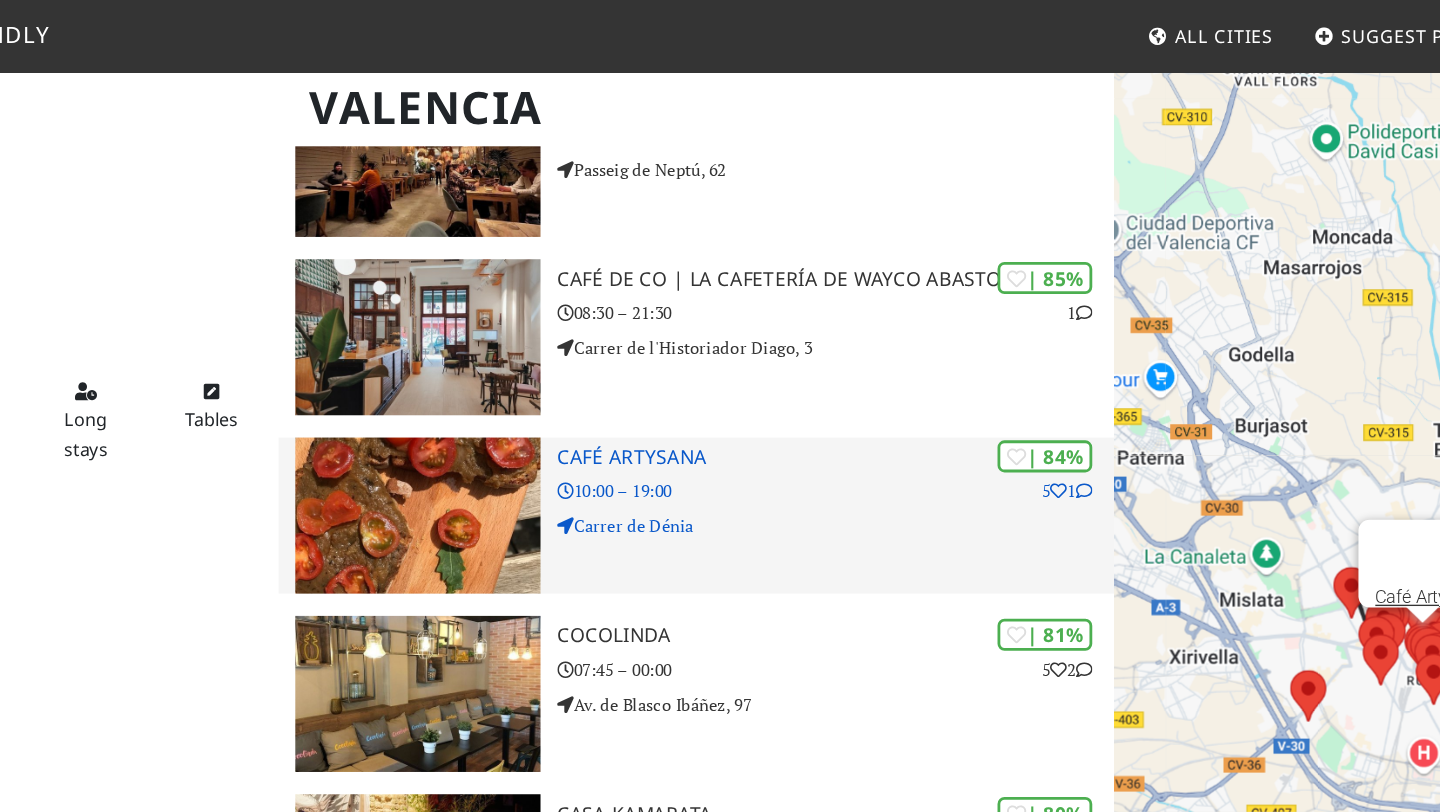 scroll, scrollTop: 453, scrollLeft: 0, axis: vertical 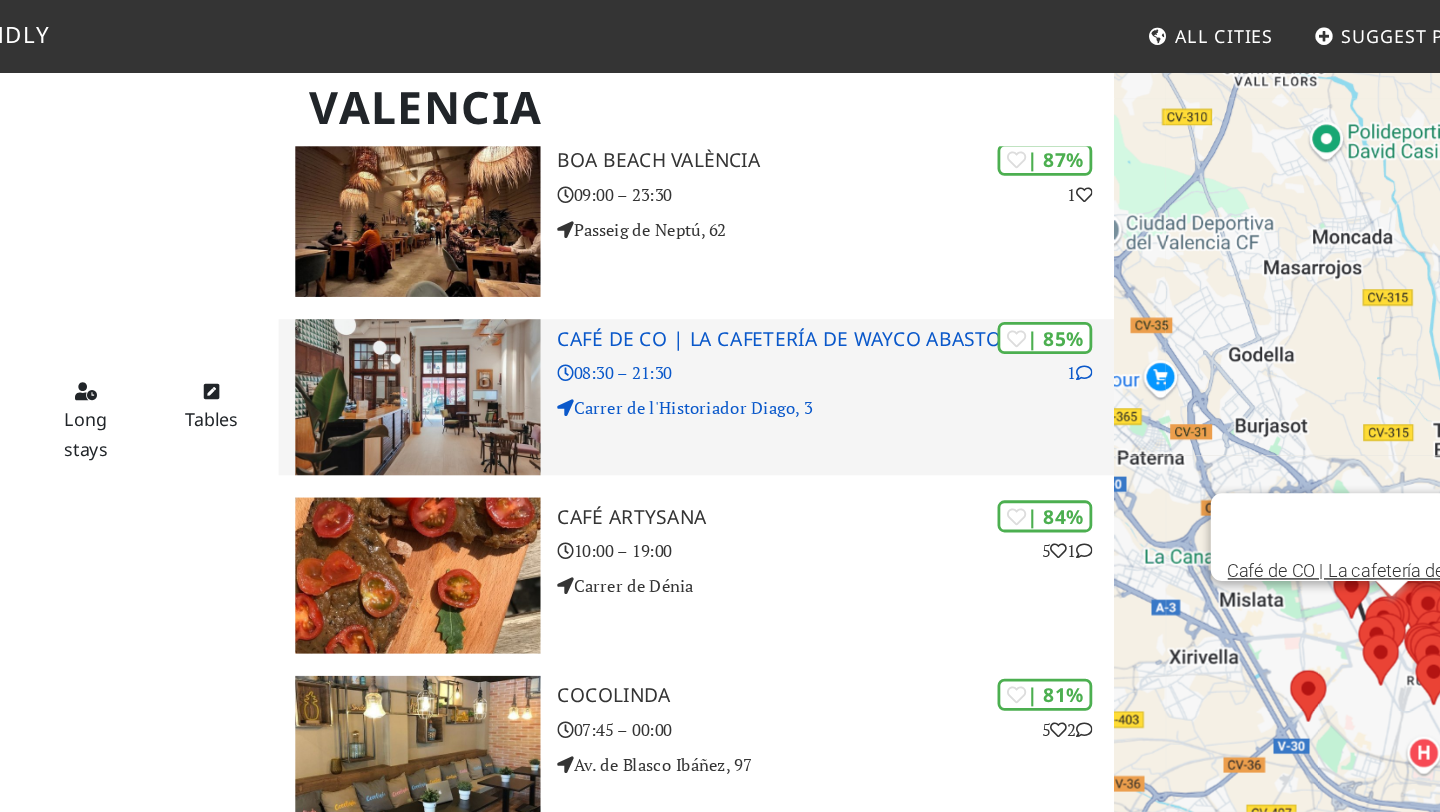 click on "| 85%
1
Café de CO | La cafetería de Wayco Abastos
08:30 – 21:30
Carrer de l'Historiador Diago, 3" at bounding box center (760, 285) 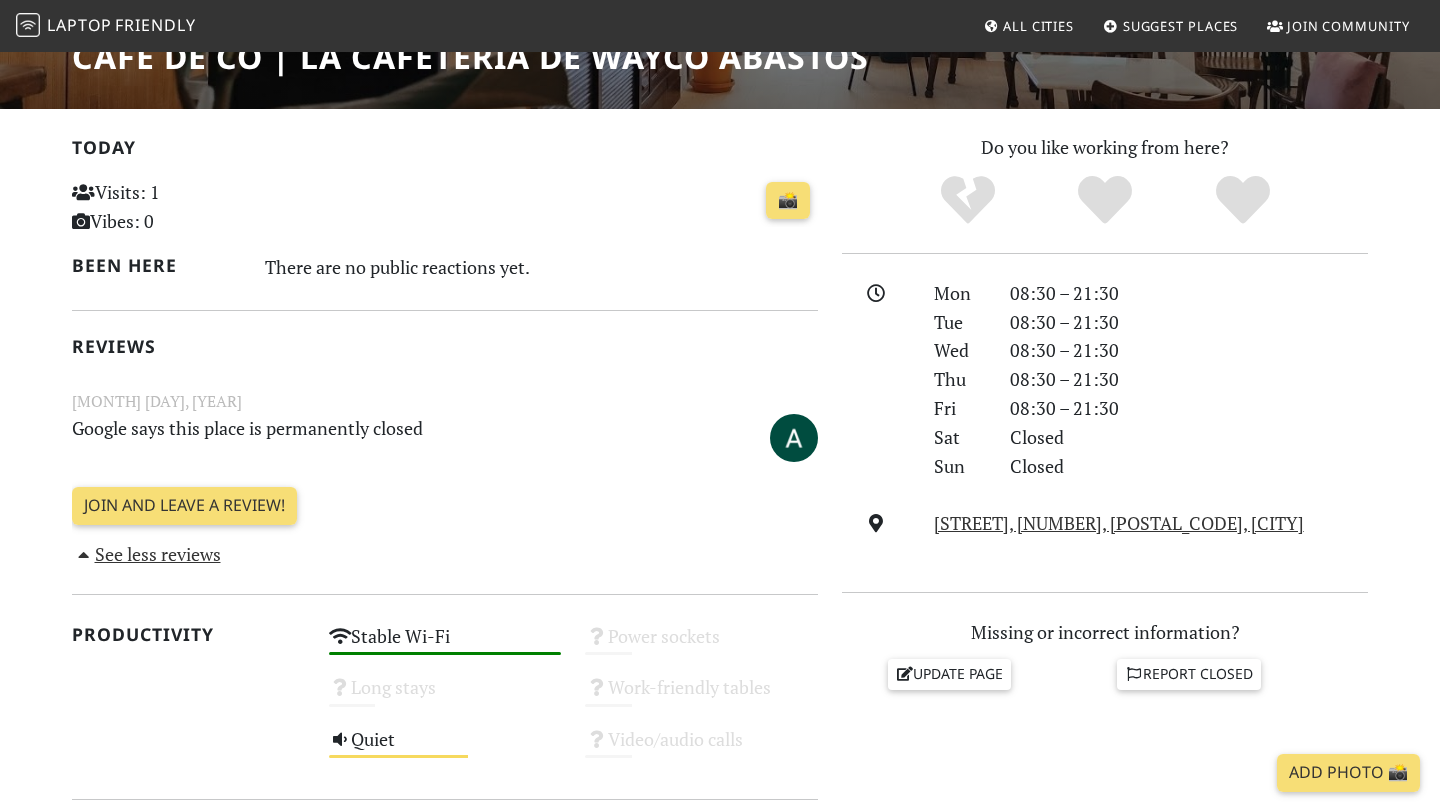 scroll, scrollTop: 359, scrollLeft: 0, axis: vertical 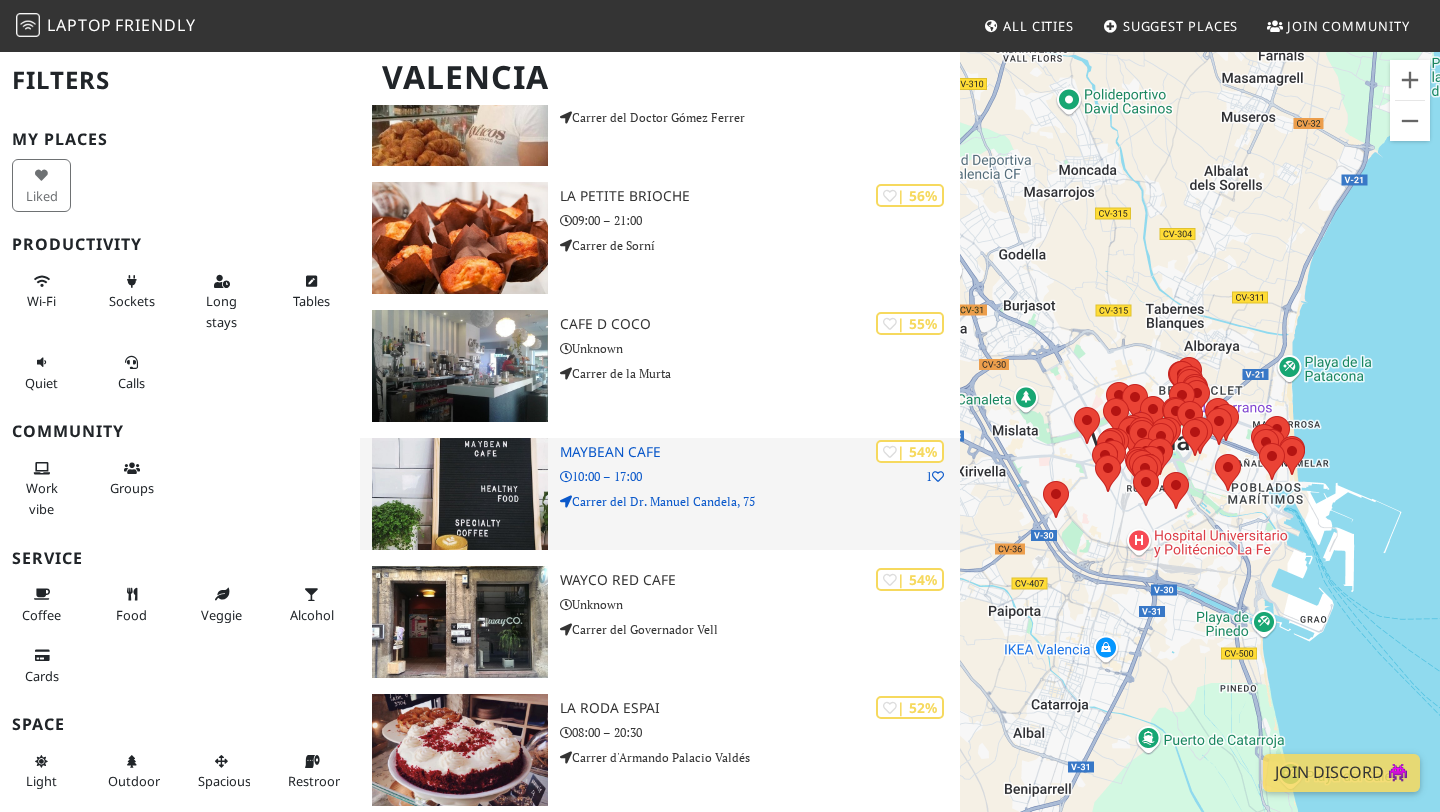 click on "Maybean Cafe" at bounding box center [760, 452] 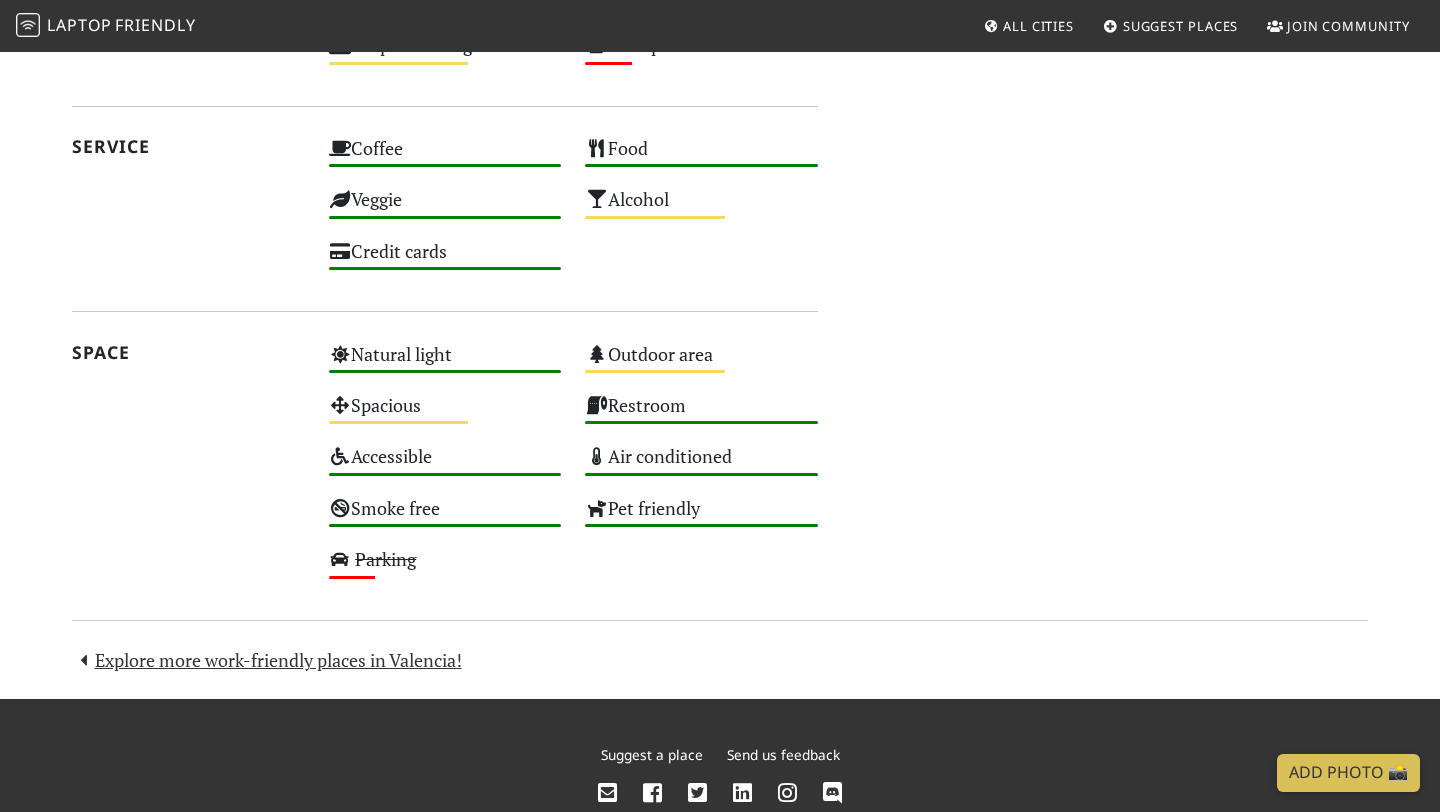 scroll, scrollTop: 1092, scrollLeft: 0, axis: vertical 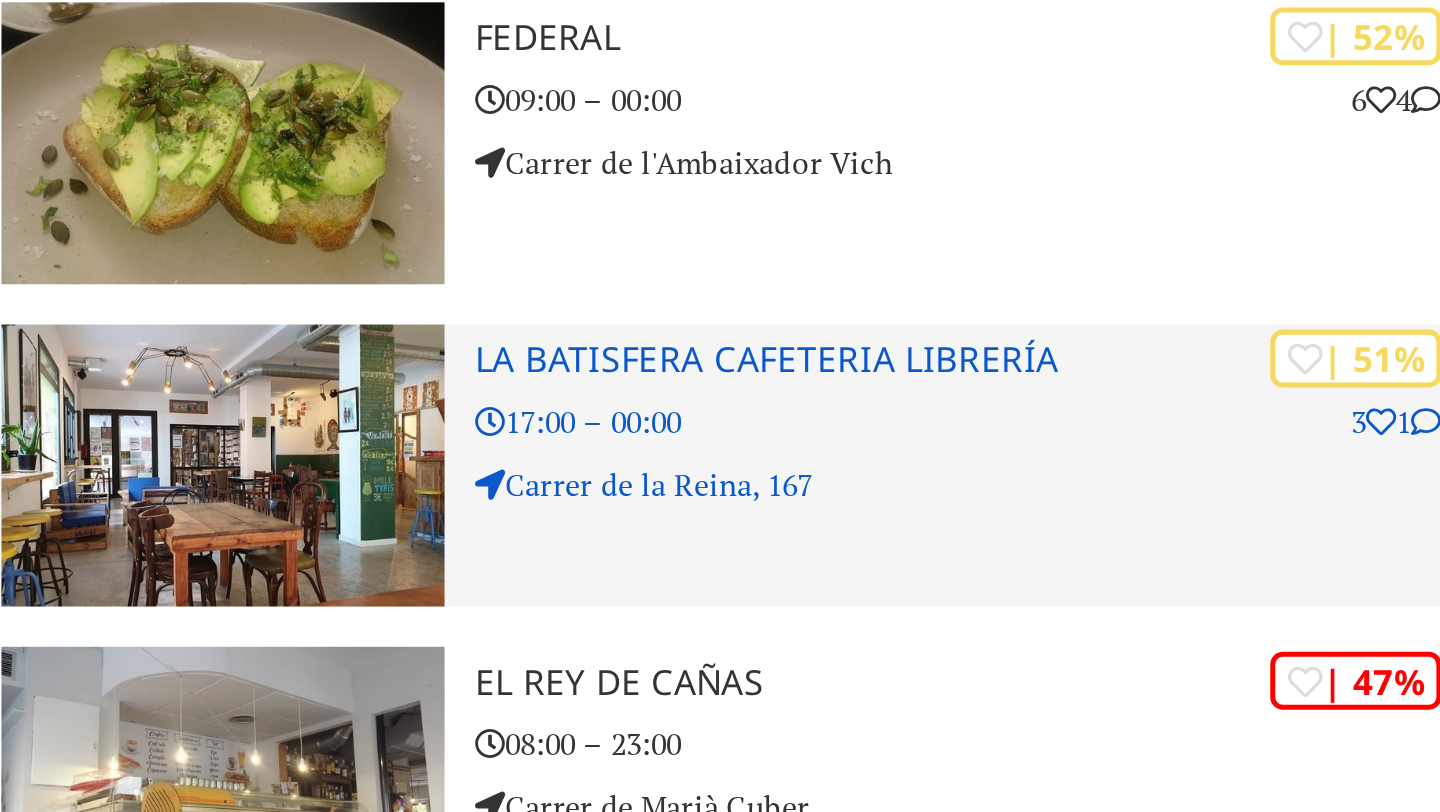 click on "La Batisfera Cafeteria Librería" at bounding box center [760, 353] 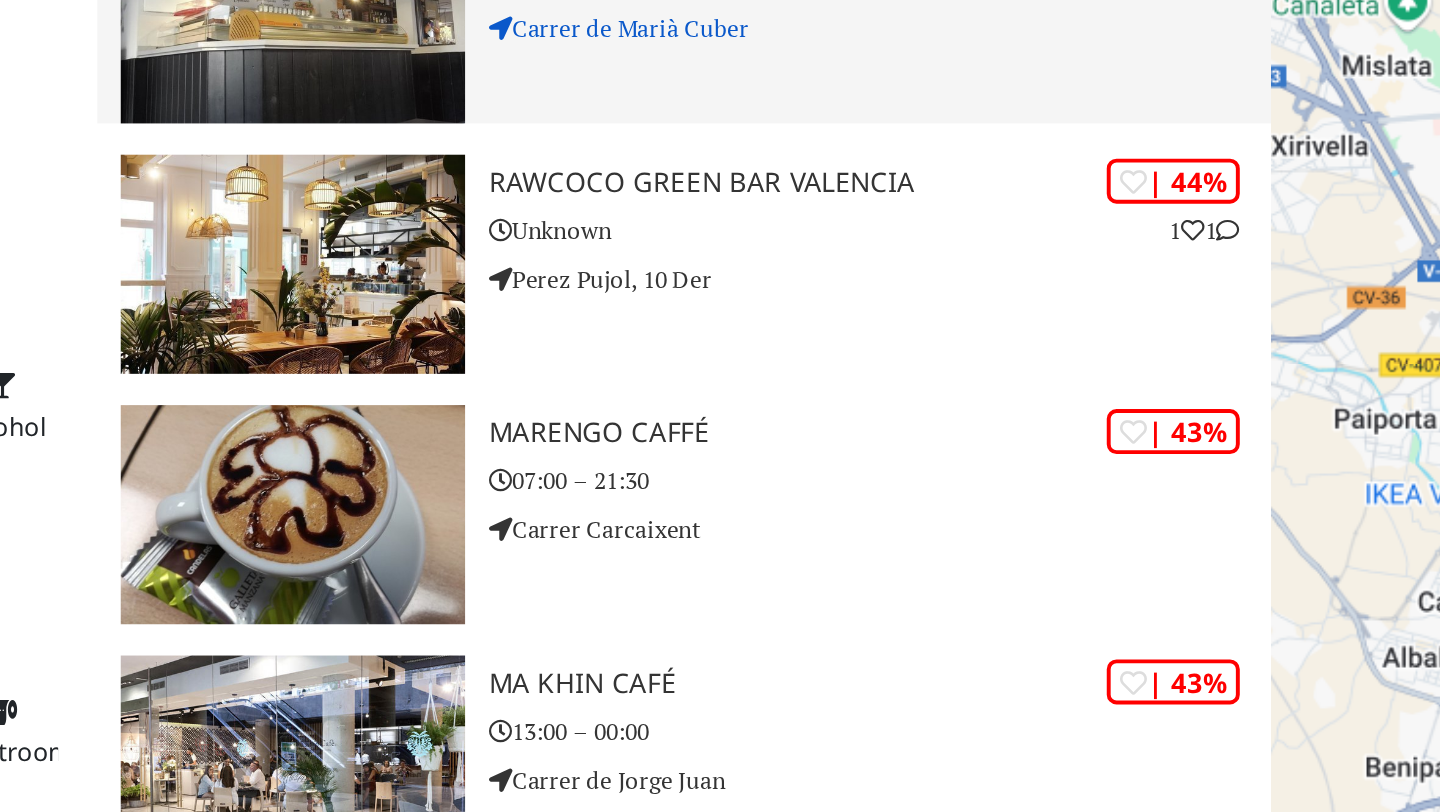 scroll, scrollTop: 5371, scrollLeft: 0, axis: vertical 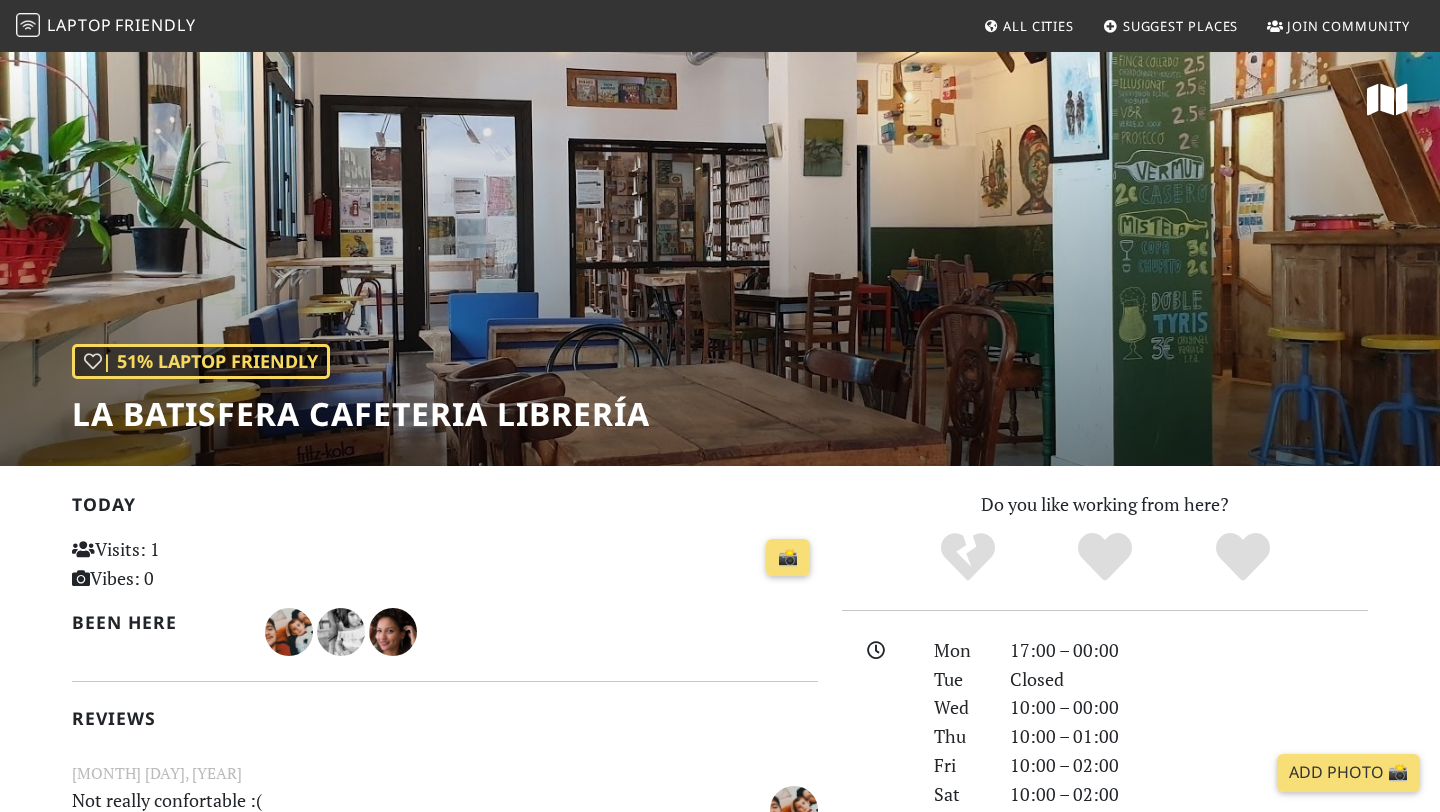 click on "| 51% Laptop Friendly
La Batisfera Cafeteria Librería" at bounding box center (720, 258) 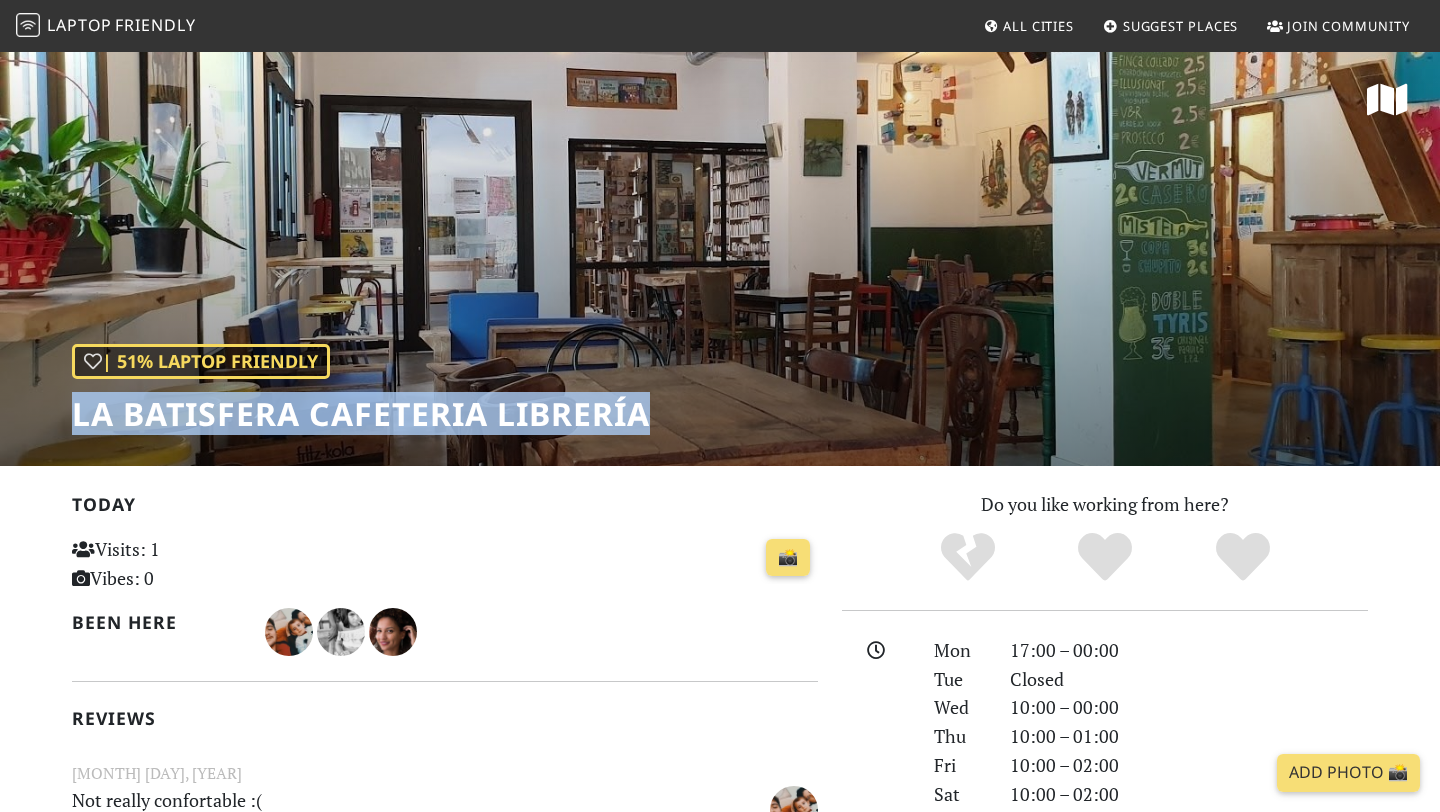 drag, startPoint x: 77, startPoint y: 411, endPoint x: 647, endPoint y: 408, distance: 570.0079 